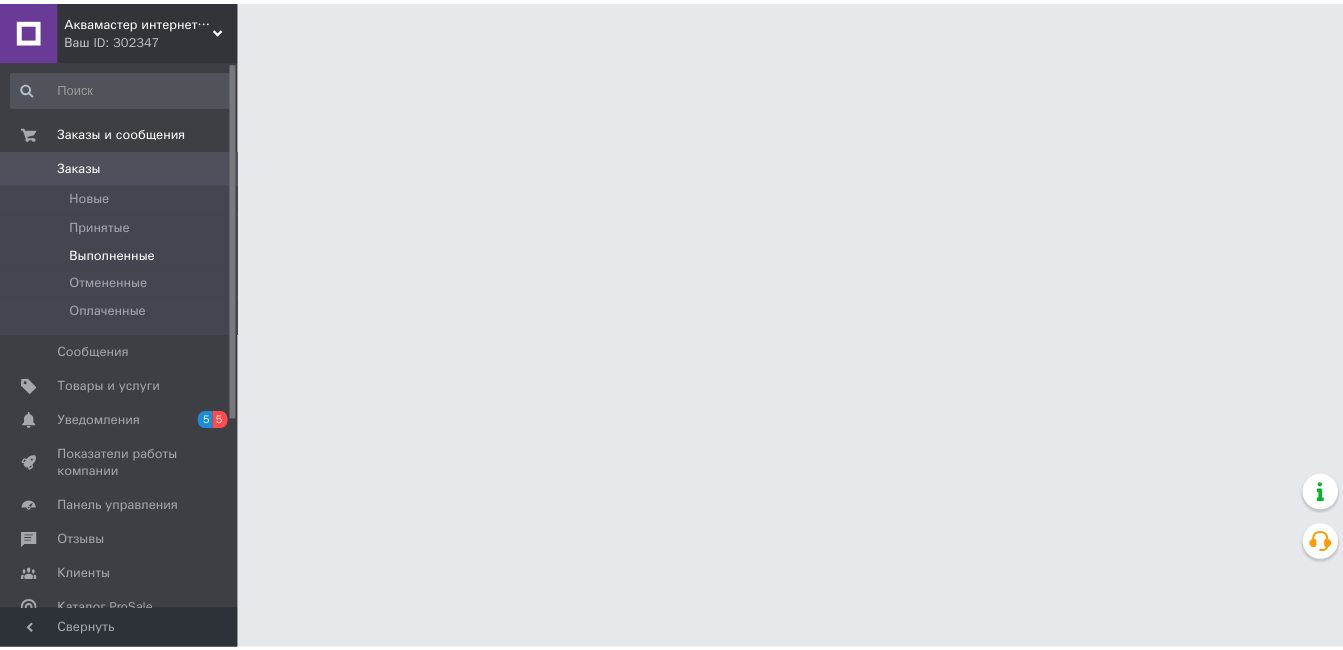 scroll, scrollTop: 0, scrollLeft: 0, axis: both 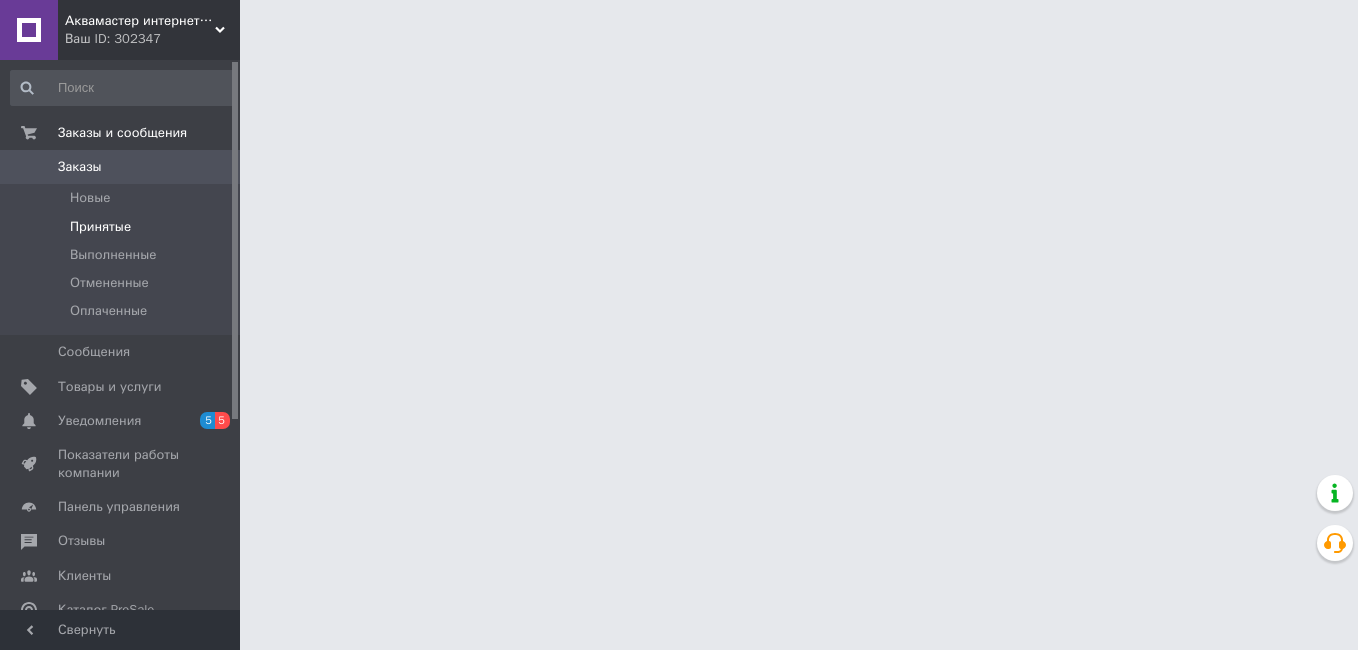 click on "Принятые" at bounding box center (123, 227) 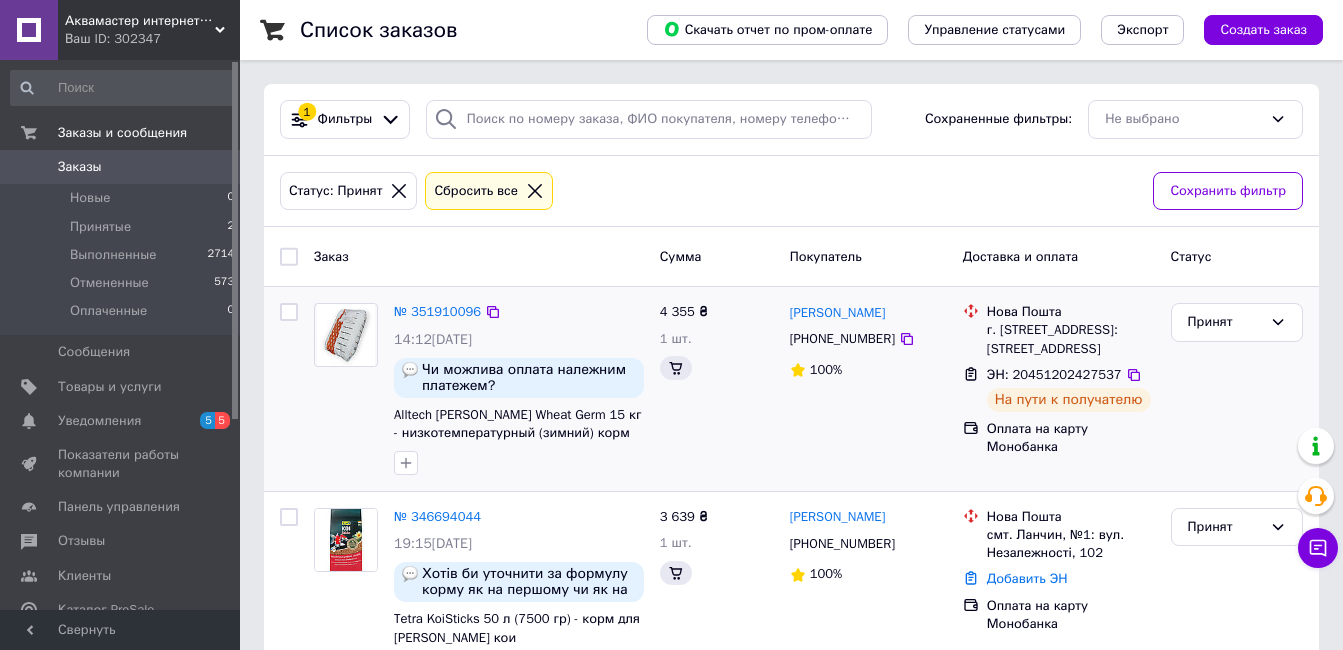scroll, scrollTop: 70, scrollLeft: 0, axis: vertical 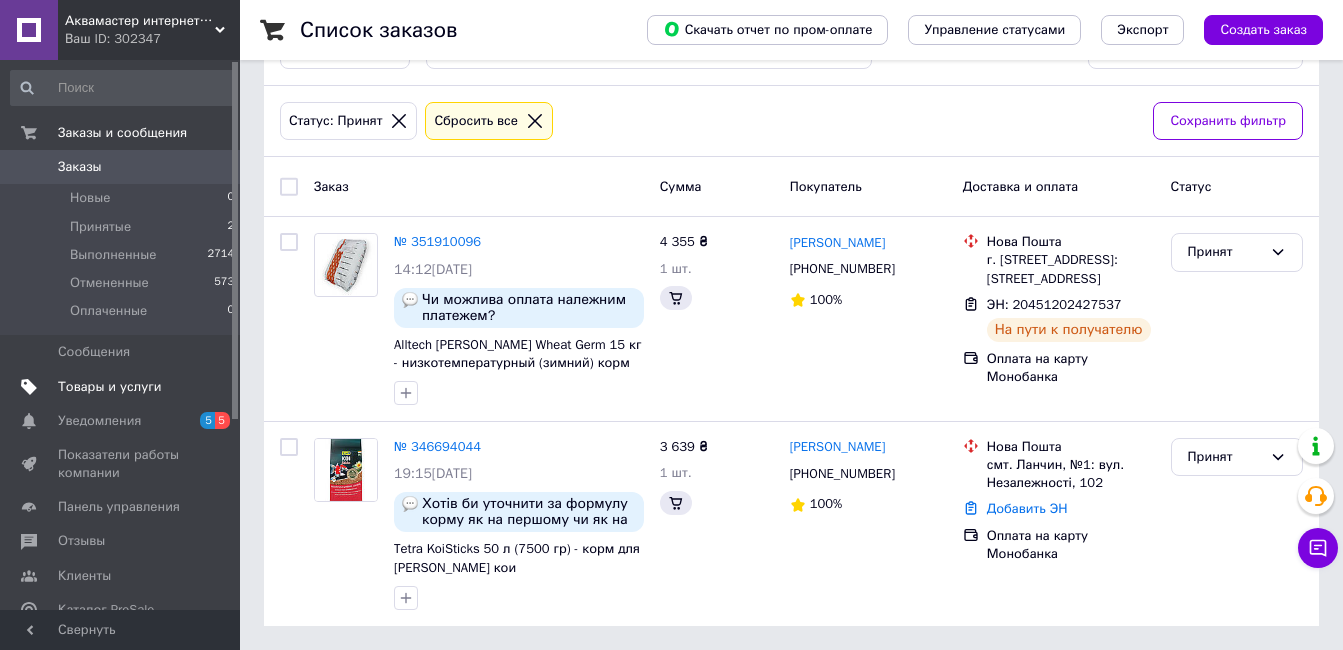 click on "Товары и услуги" at bounding box center (110, 387) 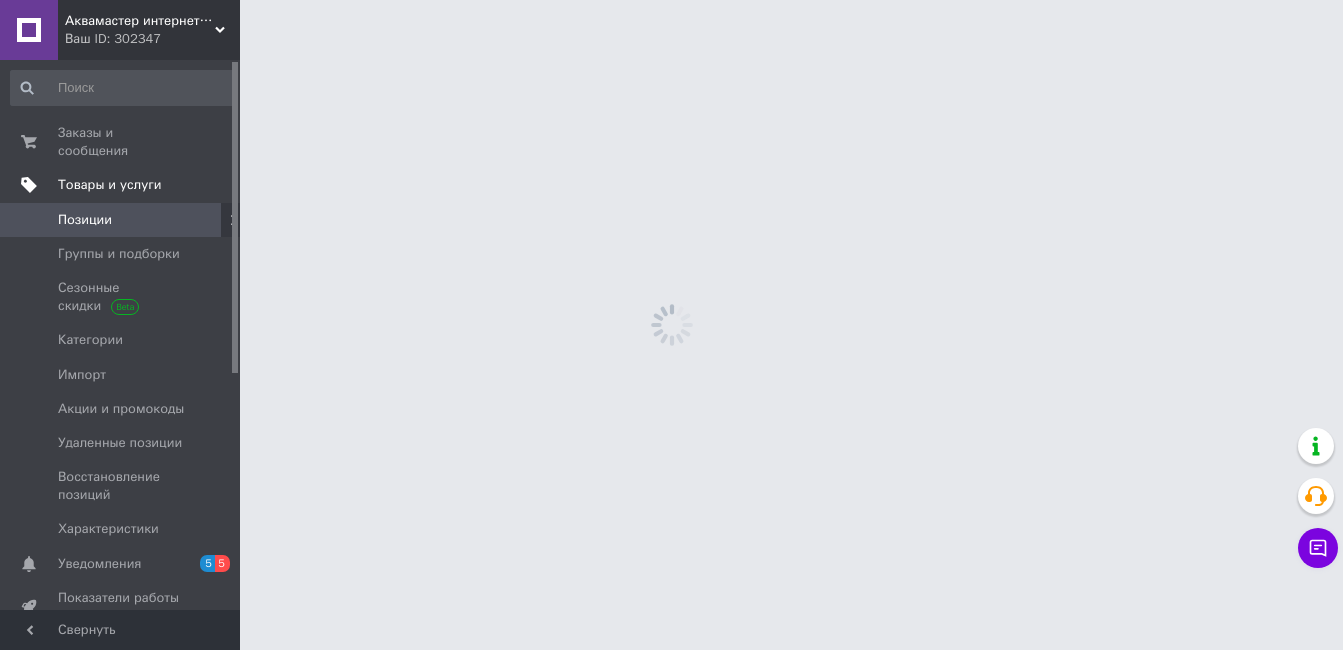 scroll, scrollTop: 0, scrollLeft: 0, axis: both 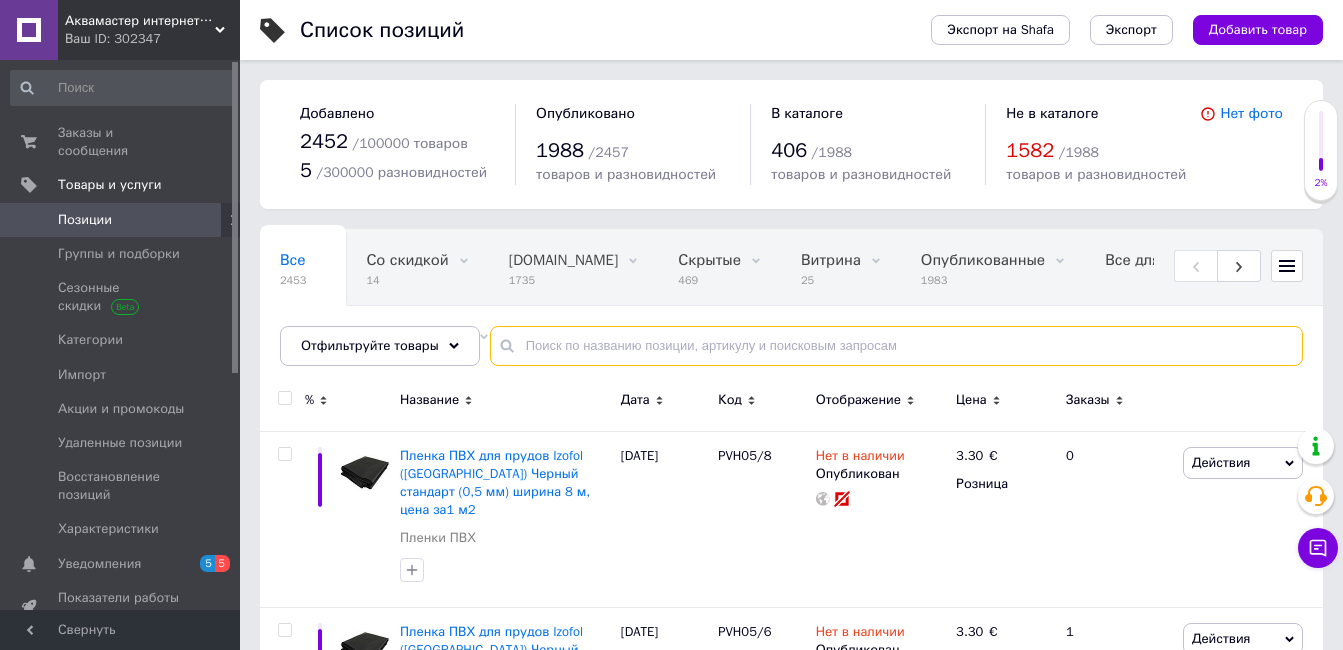 click at bounding box center [896, 346] 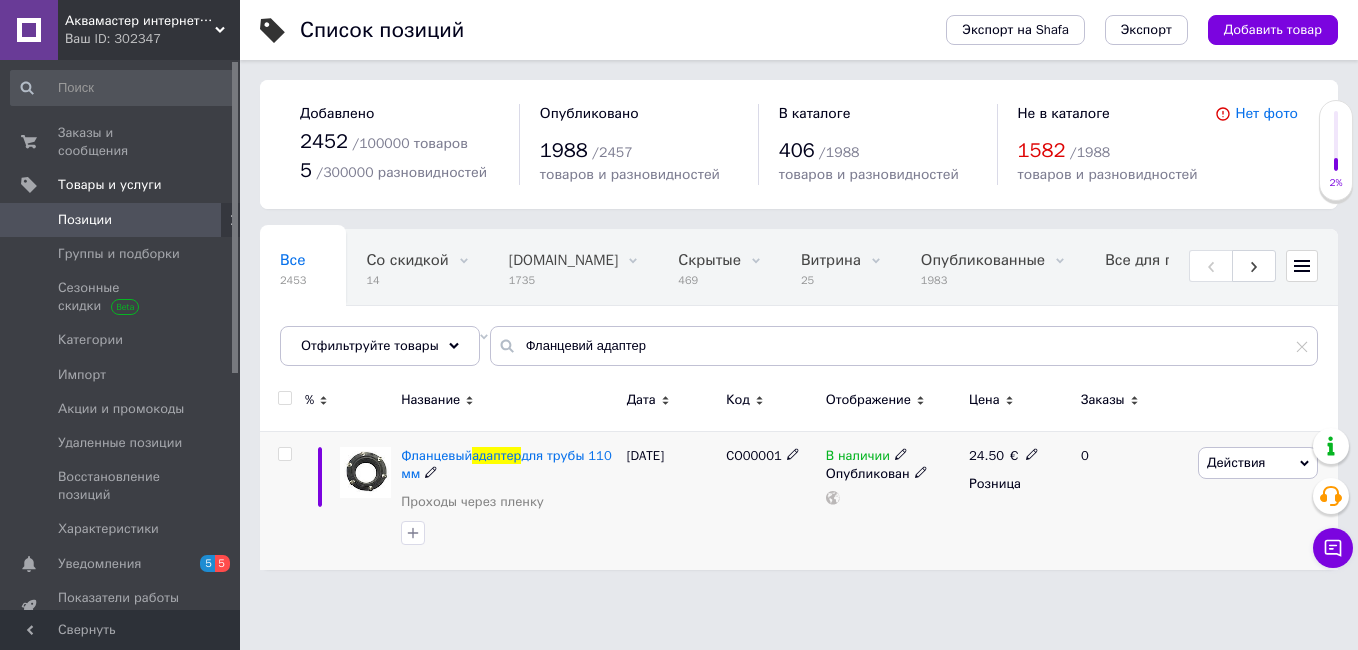 click 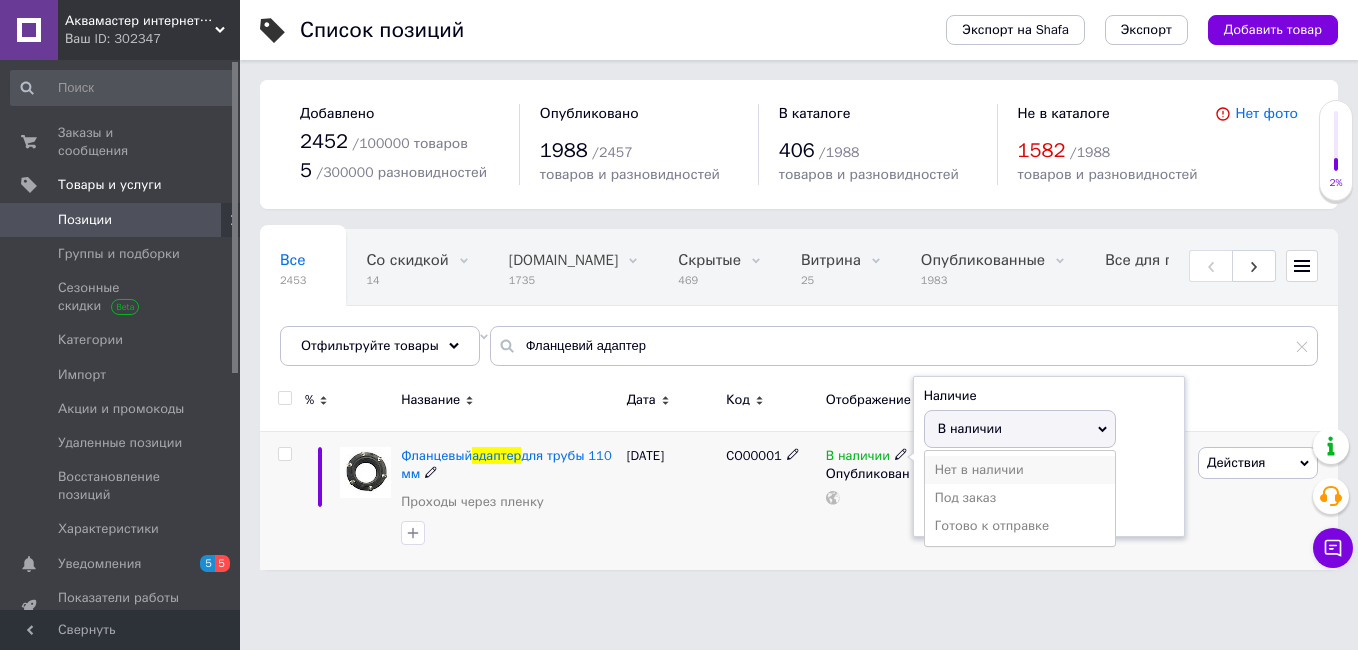 click on "Нет в наличии" at bounding box center (1020, 470) 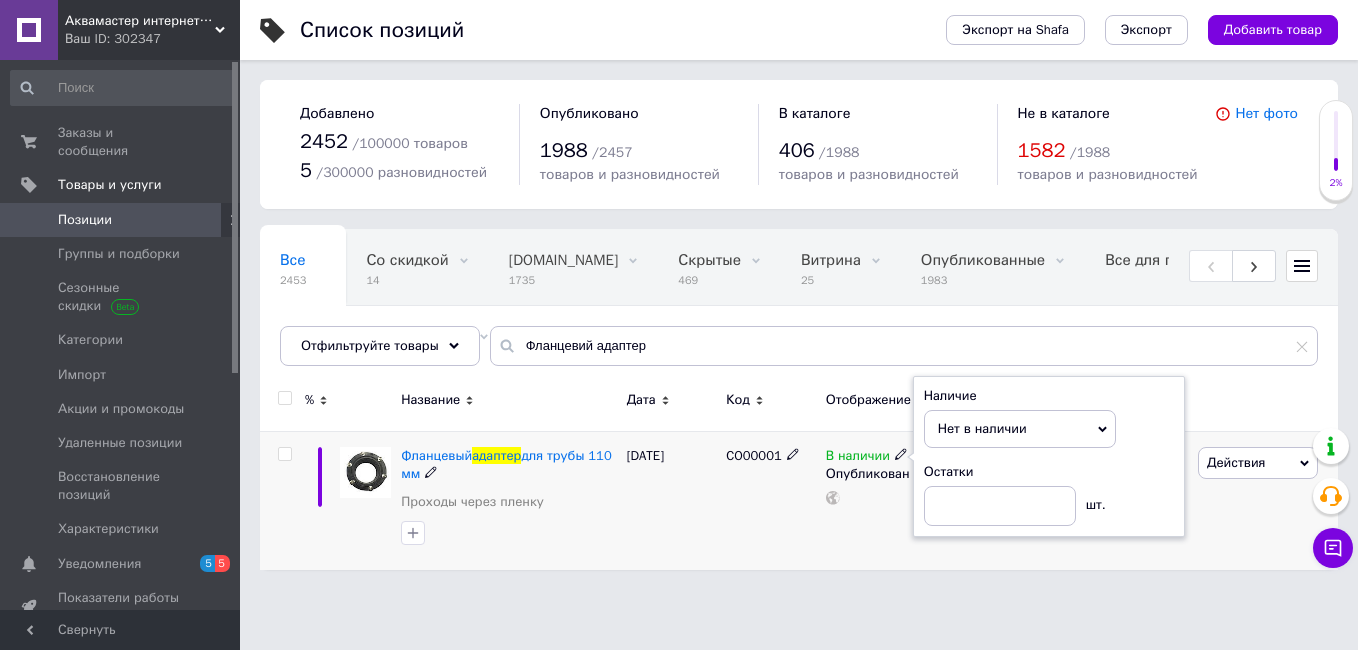 click on "CO00001" at bounding box center [771, 500] 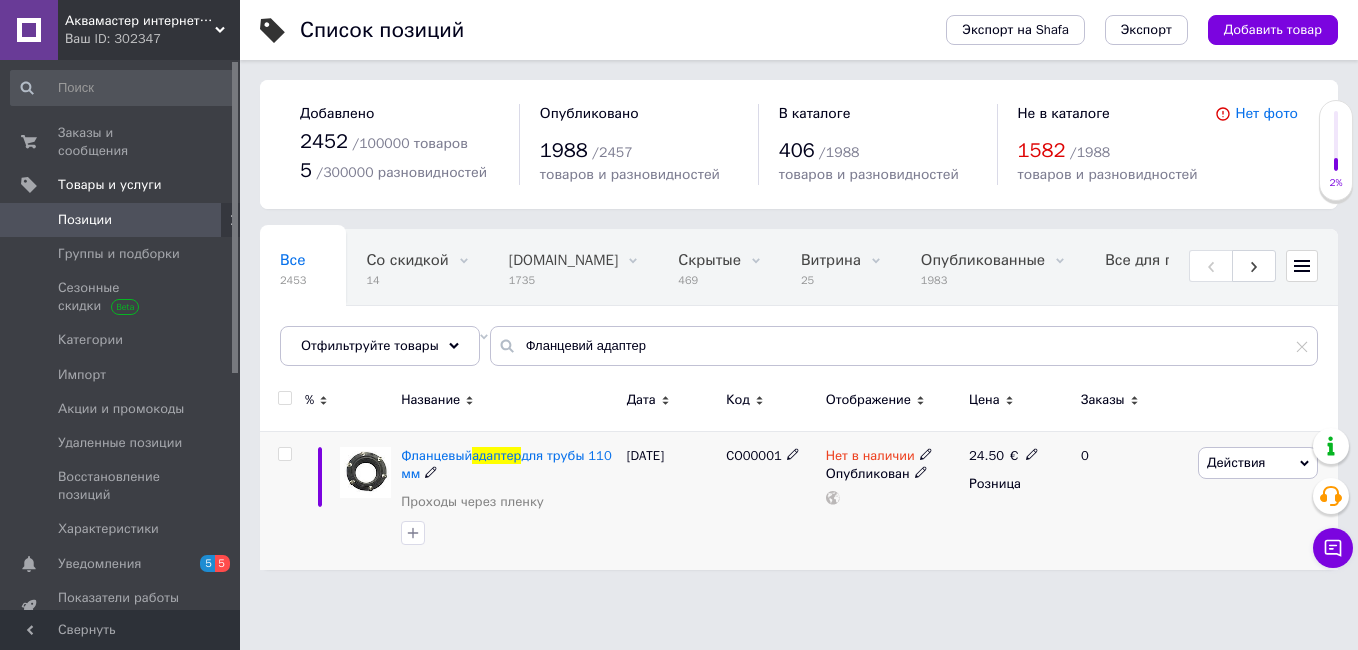 click on "CO00001" at bounding box center [771, 500] 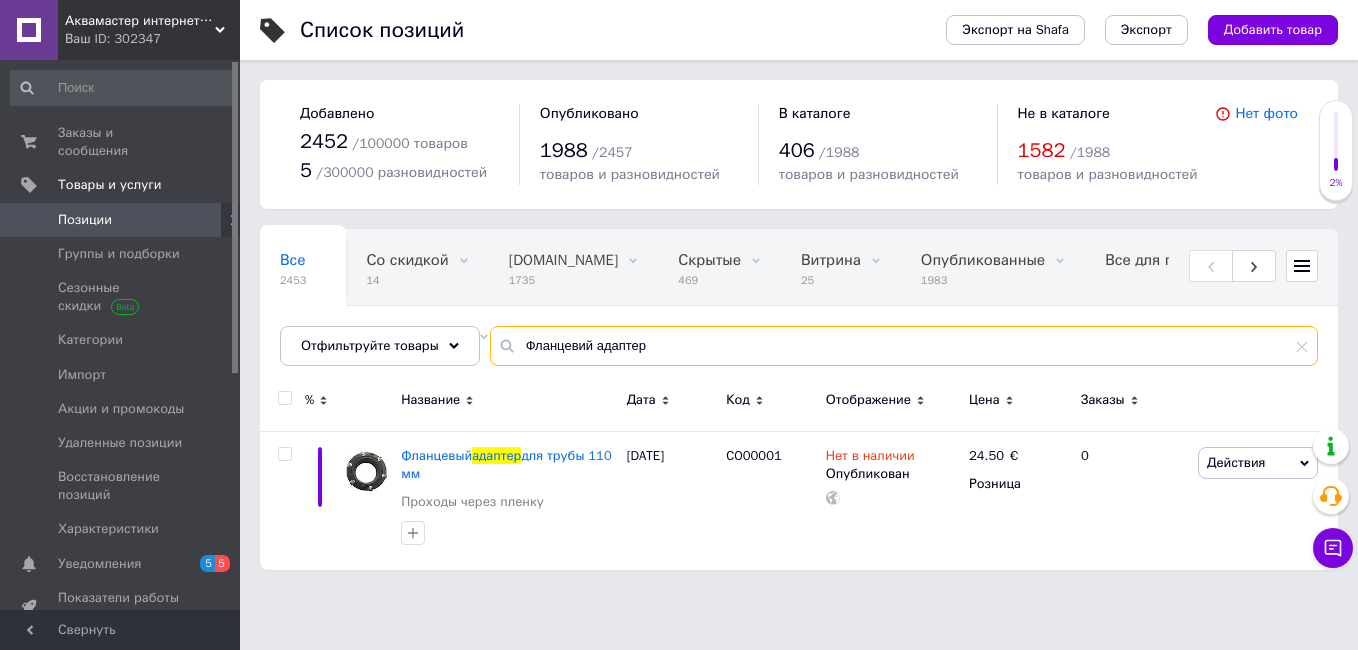 click on "Фланцевий адаптер" at bounding box center [904, 346] 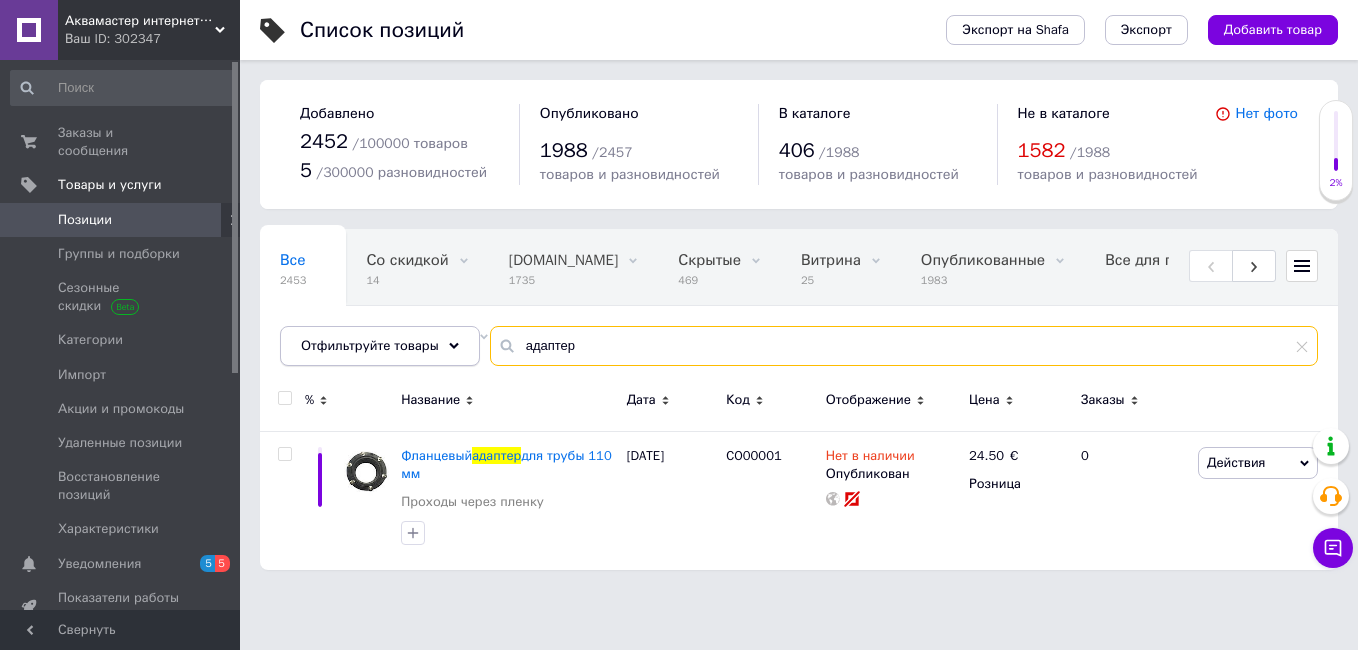 drag, startPoint x: 588, startPoint y: 344, endPoint x: 392, endPoint y: 365, distance: 197.1218 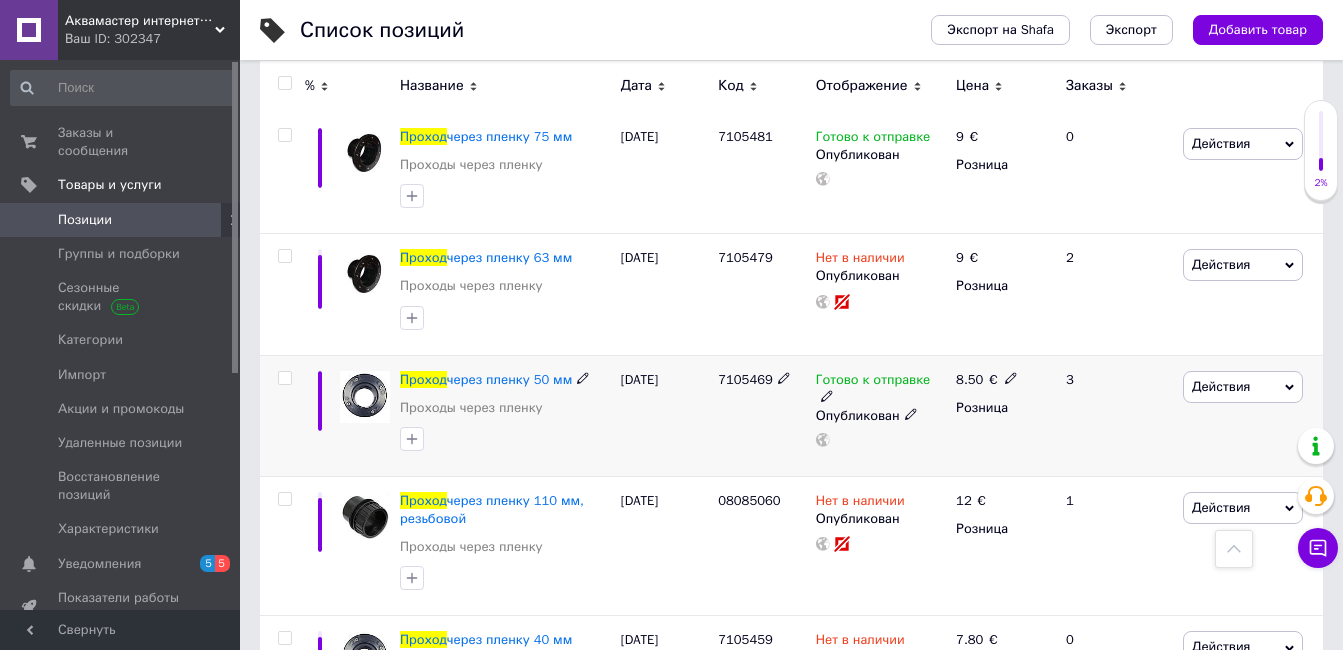 scroll, scrollTop: 600, scrollLeft: 0, axis: vertical 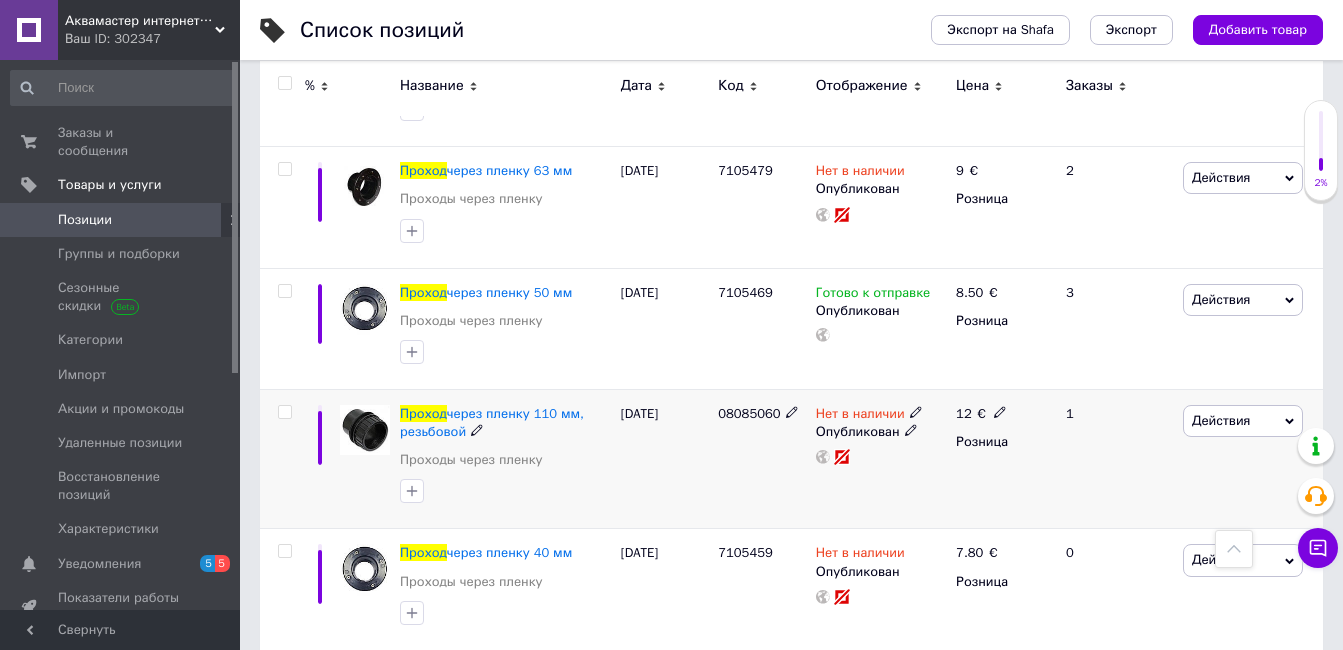 type on "Проход" 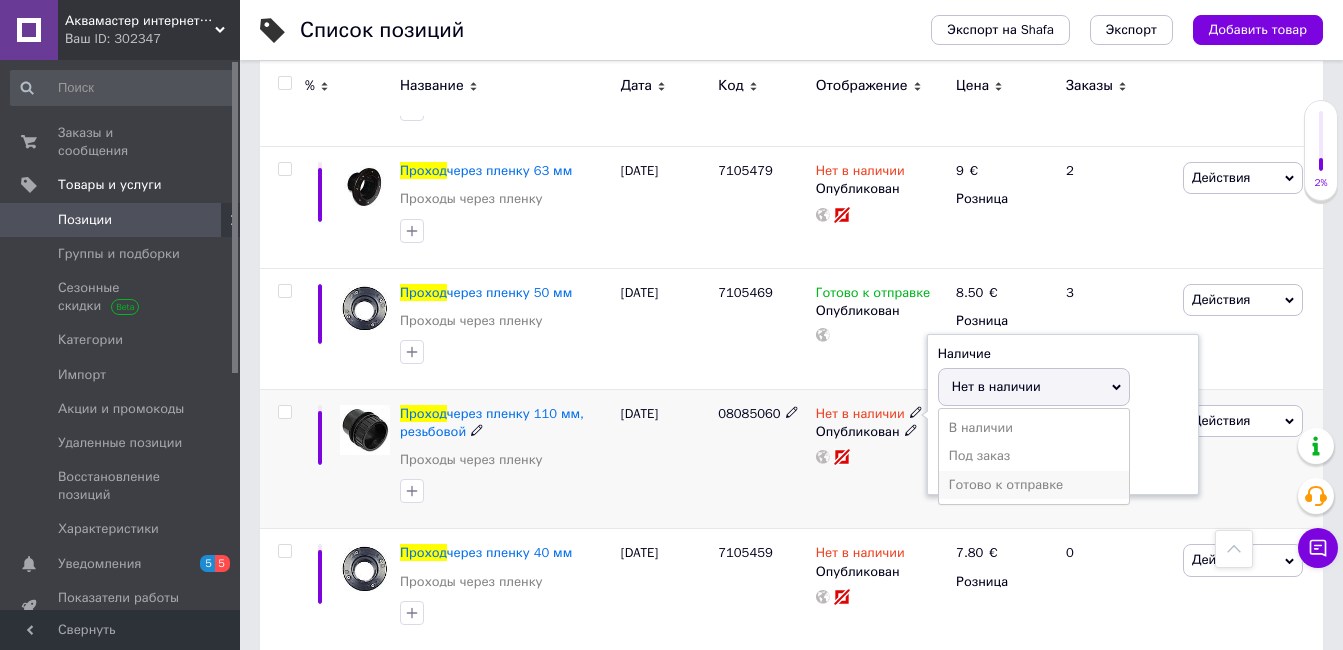 click on "Готово к отправке" at bounding box center [1034, 485] 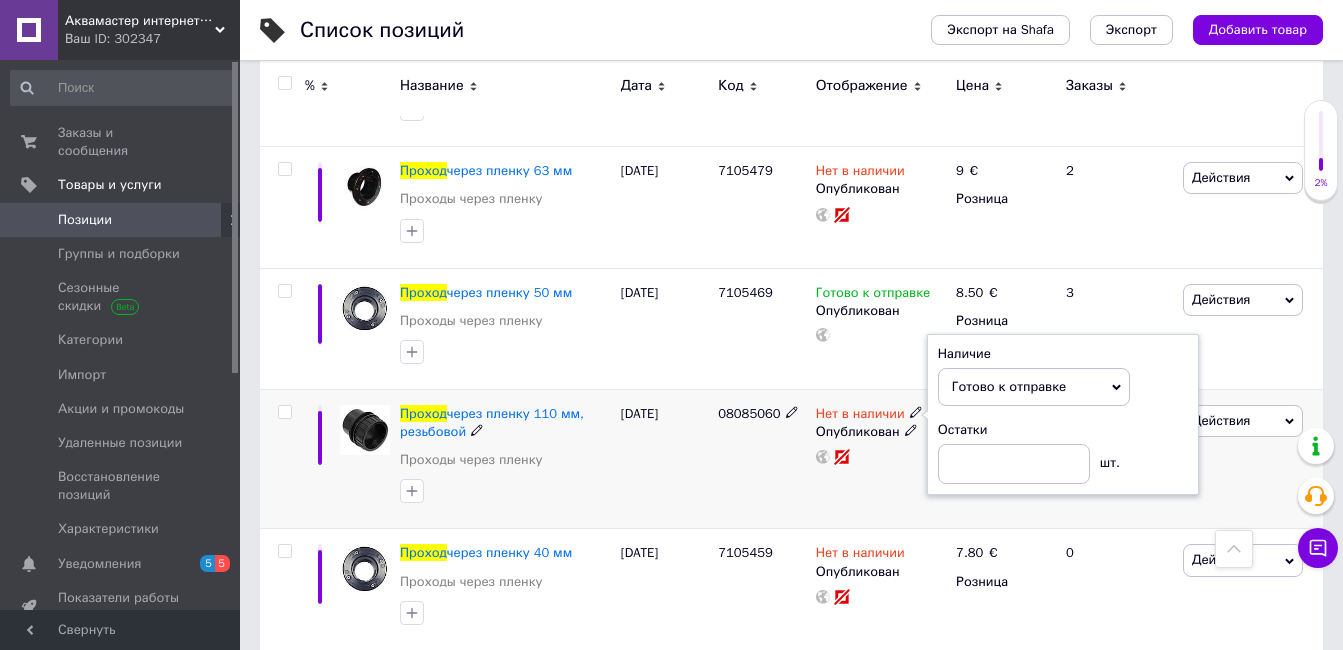 click on "08085060" at bounding box center (762, 459) 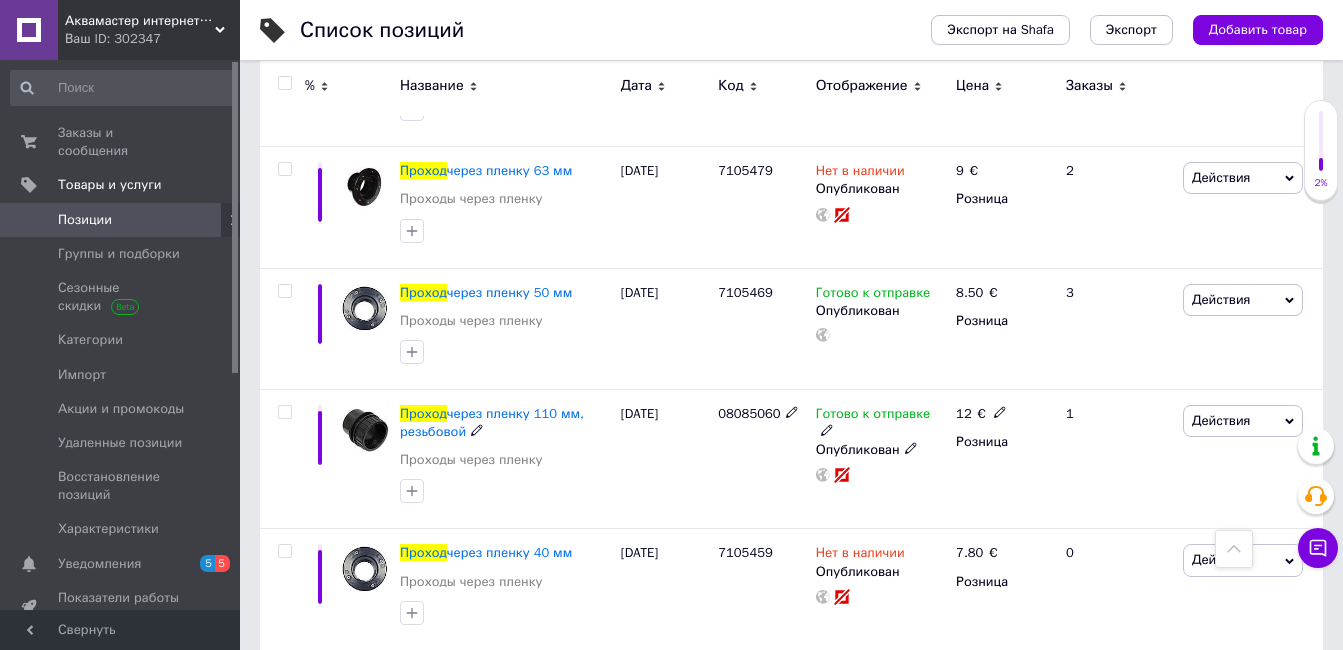 click on "Готово к отправке Опубликован" at bounding box center [881, 459] 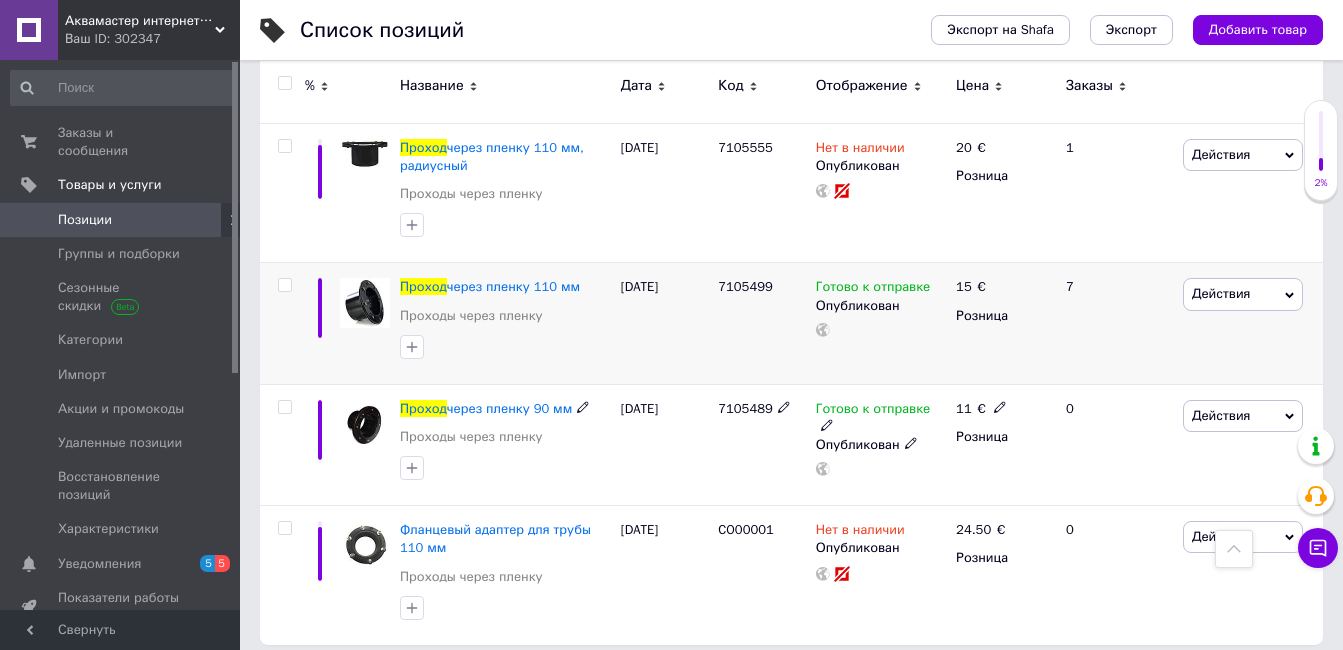 scroll, scrollTop: 1142, scrollLeft: 0, axis: vertical 